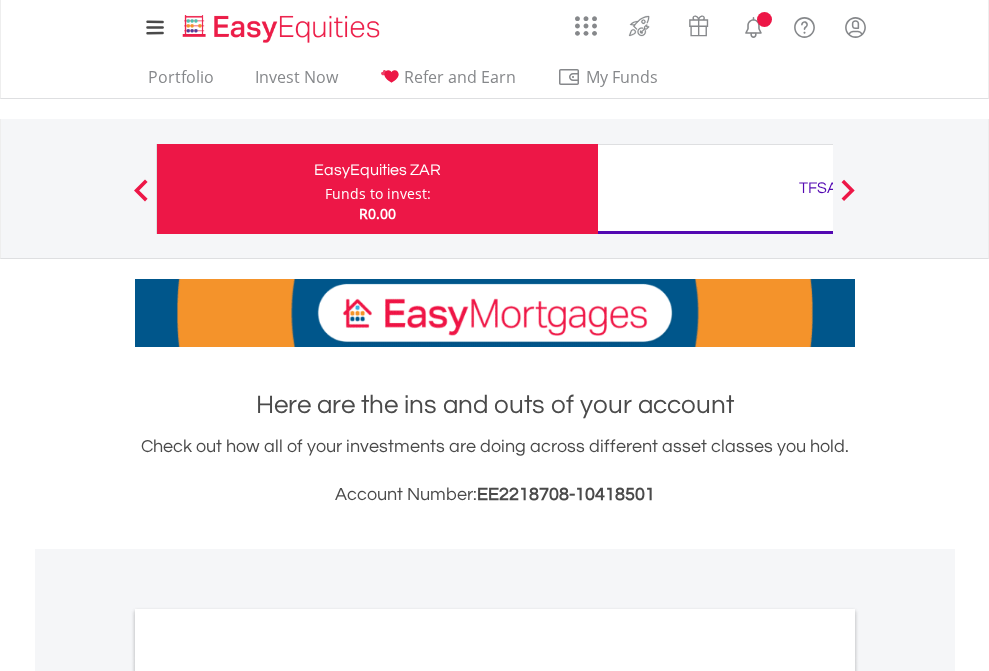 scroll, scrollTop: 0, scrollLeft: 0, axis: both 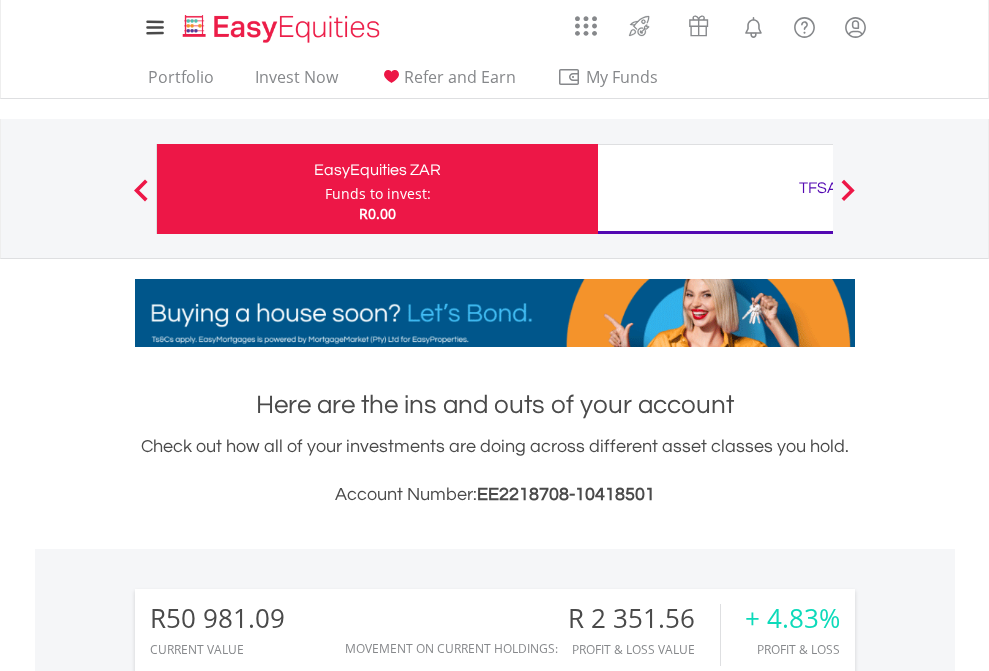 click on "Funds to invest:" at bounding box center [378, 194] 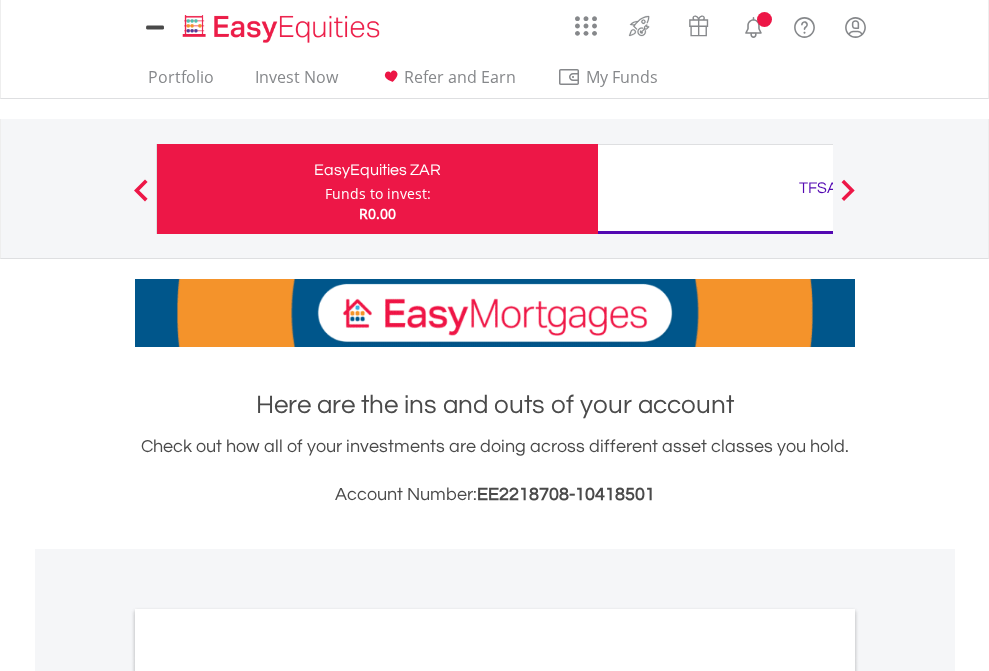 scroll, scrollTop: 0, scrollLeft: 0, axis: both 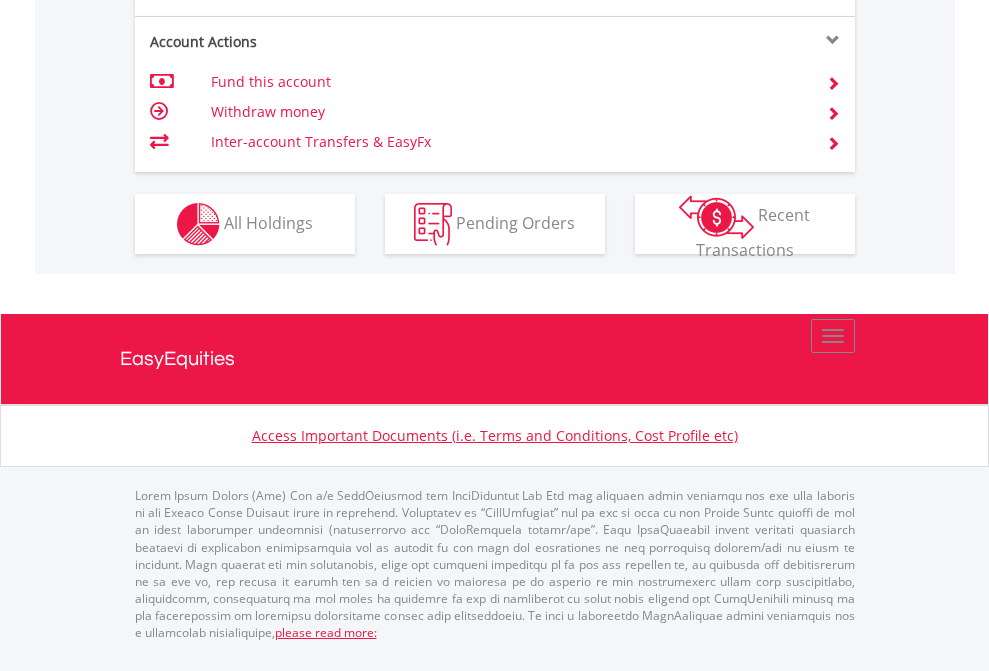 click on "Investment types" at bounding box center (706, -337) 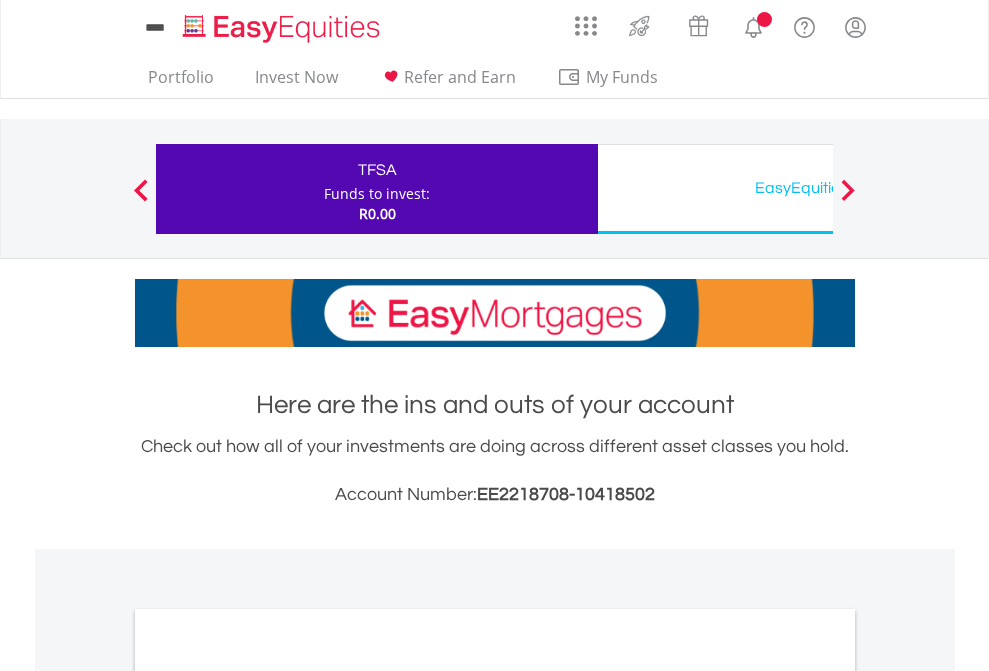 scroll, scrollTop: 0, scrollLeft: 0, axis: both 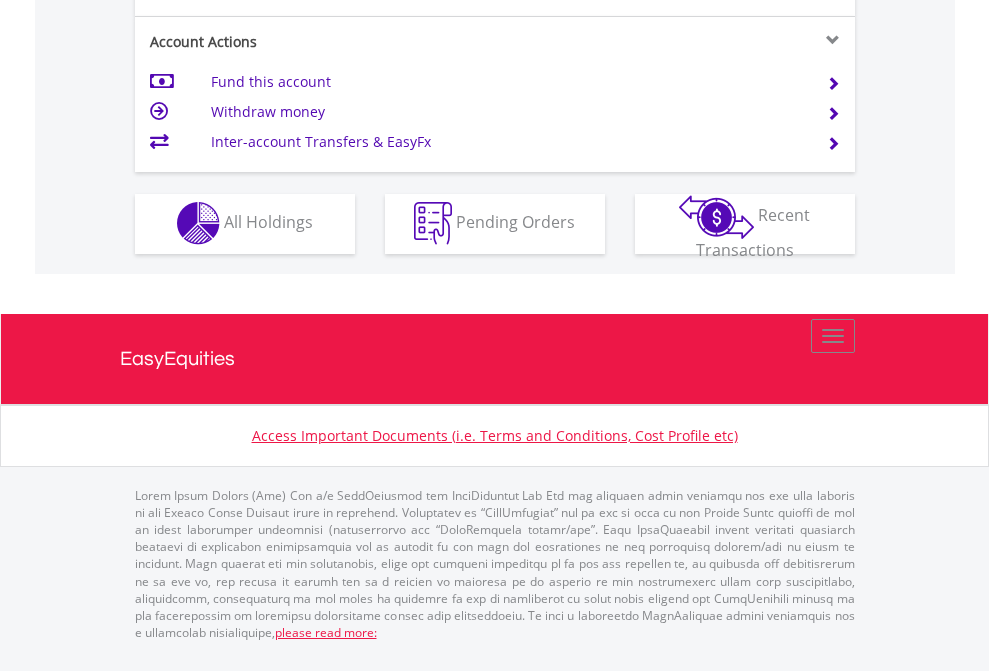 click on "Investment types" at bounding box center [706, -353] 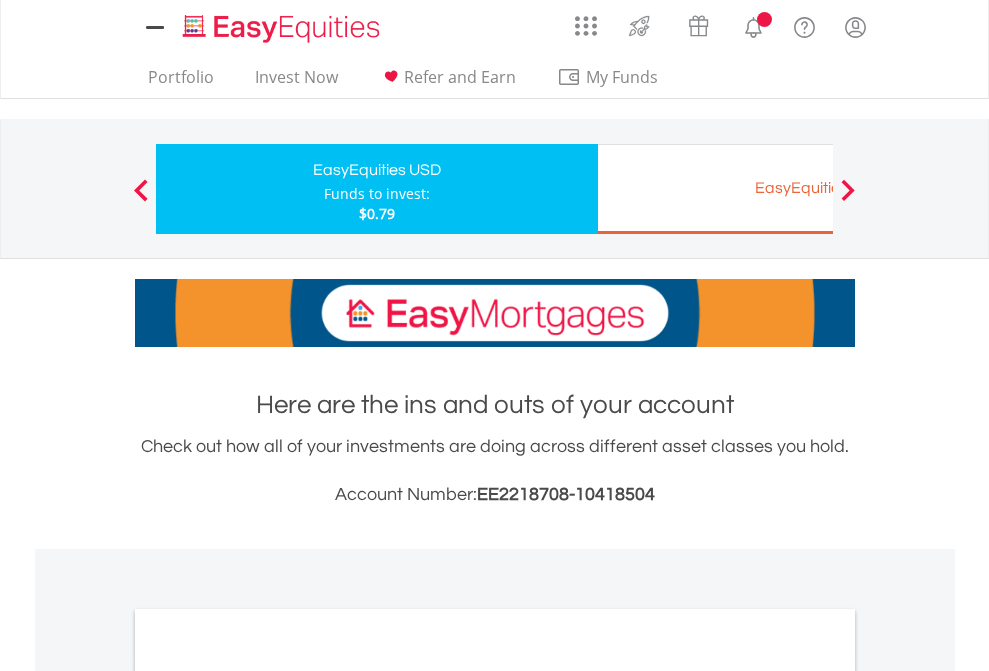scroll, scrollTop: 0, scrollLeft: 0, axis: both 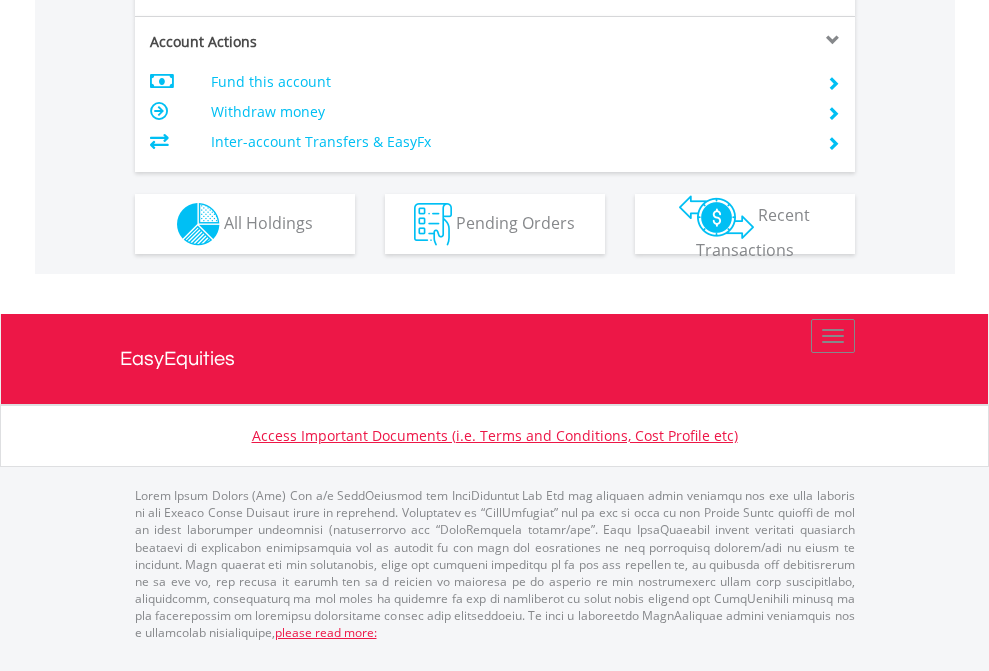 click on "Investment types" at bounding box center (706, -337) 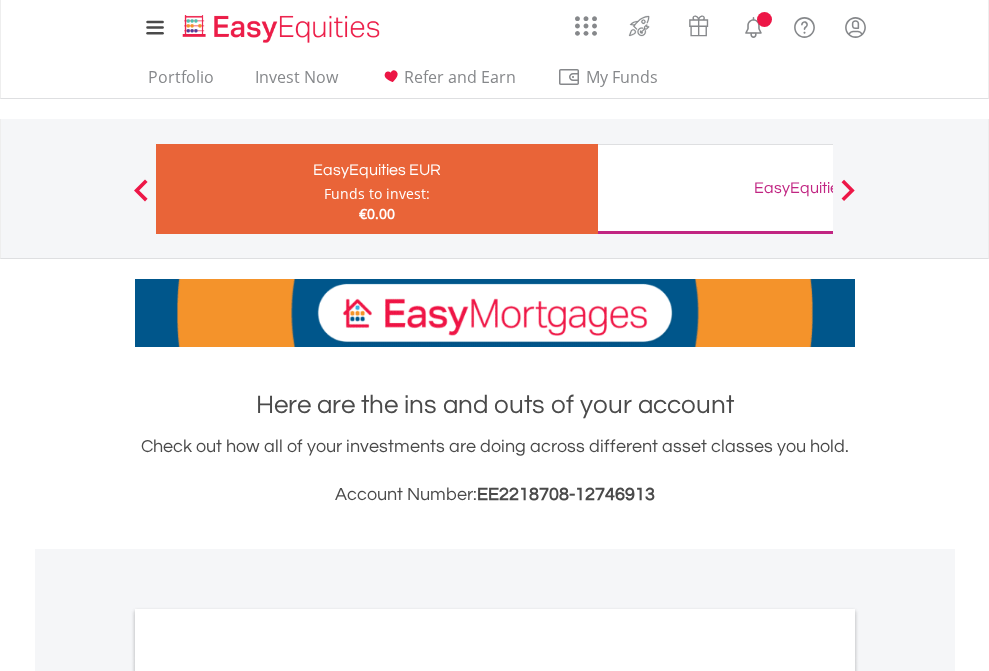scroll, scrollTop: 0, scrollLeft: 0, axis: both 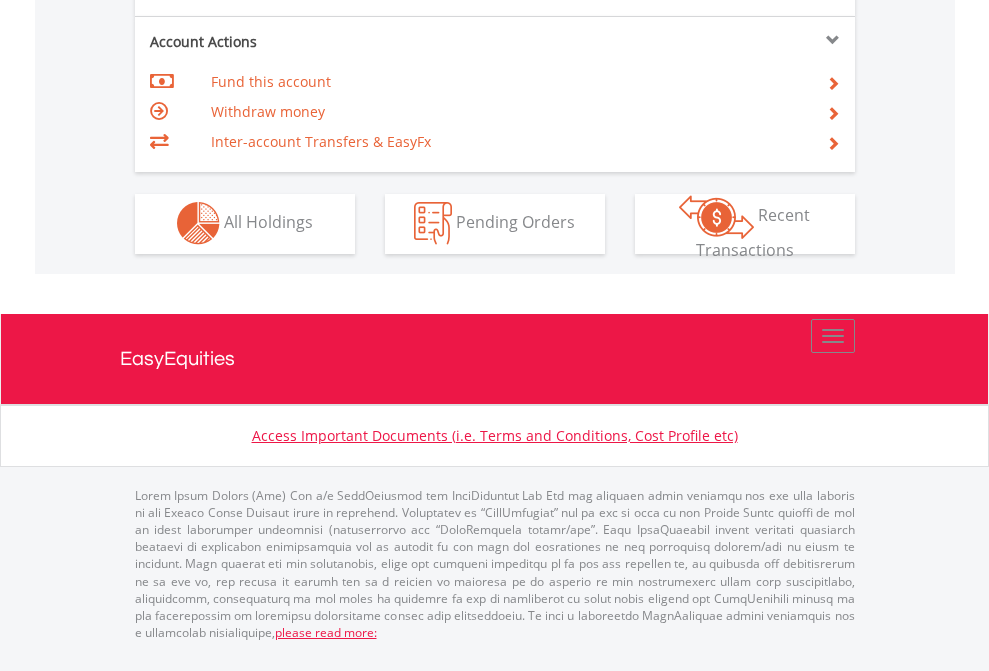 click on "Investment types" at bounding box center [706, -353] 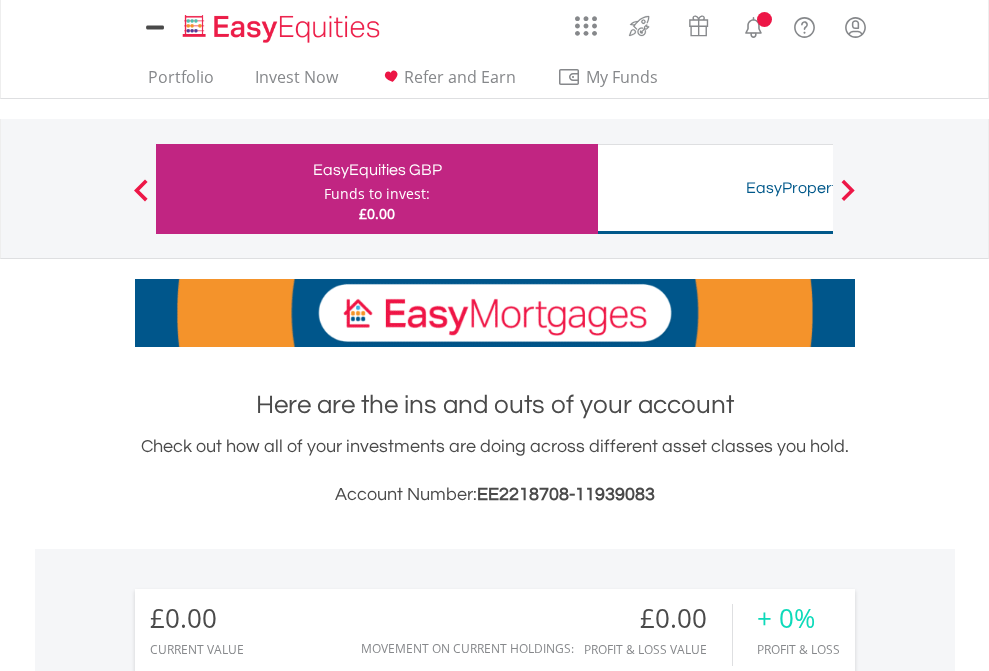 scroll, scrollTop: 0, scrollLeft: 0, axis: both 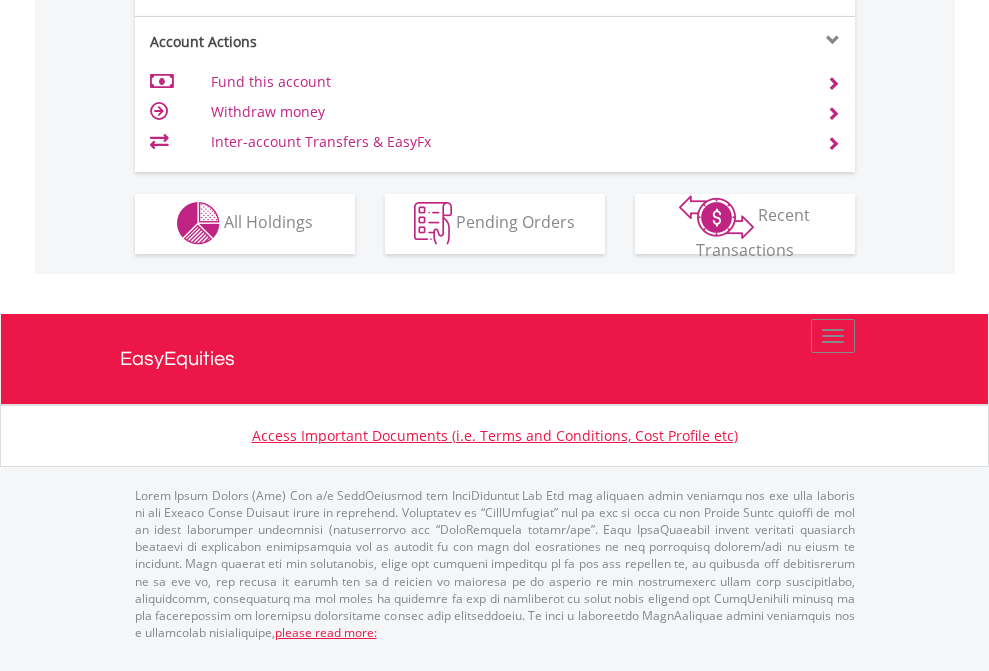 click on "Investment types" at bounding box center (706, -353) 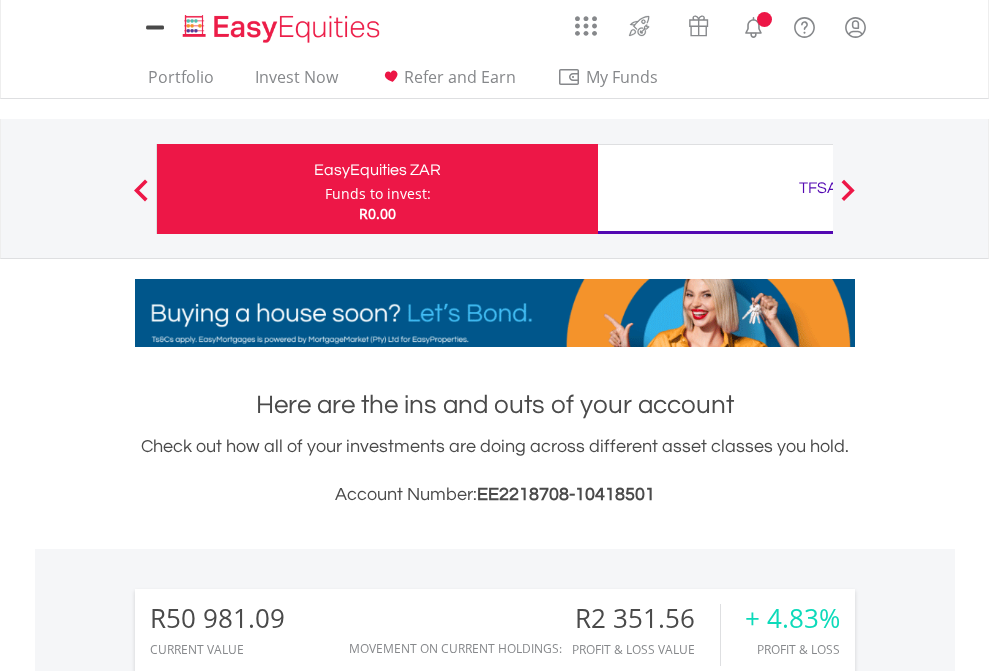 scroll, scrollTop: 1533, scrollLeft: 0, axis: vertical 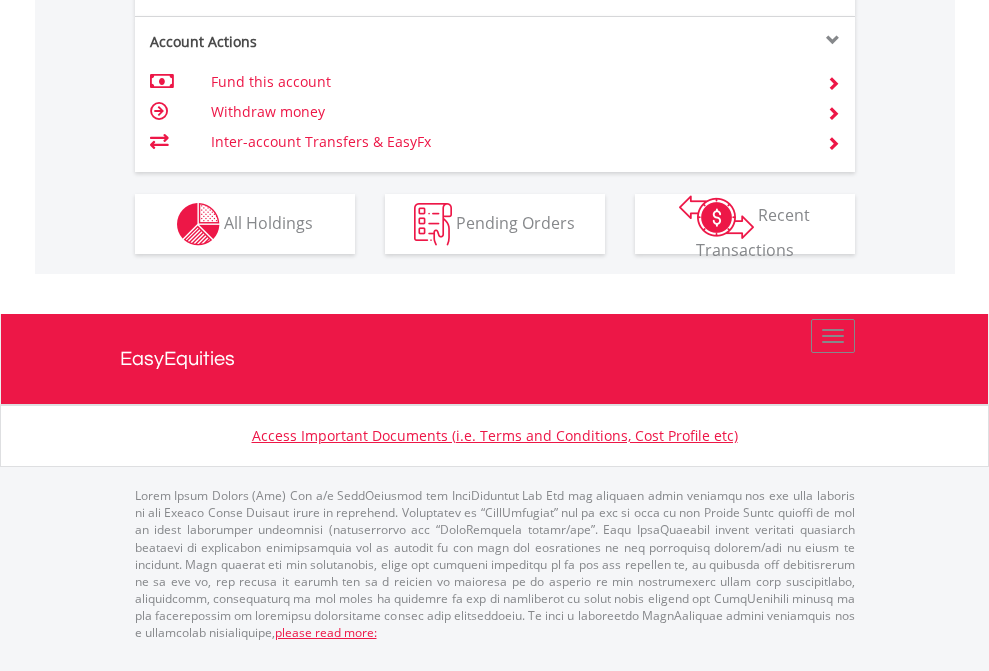click on "All Holdings" at bounding box center (268, 222) 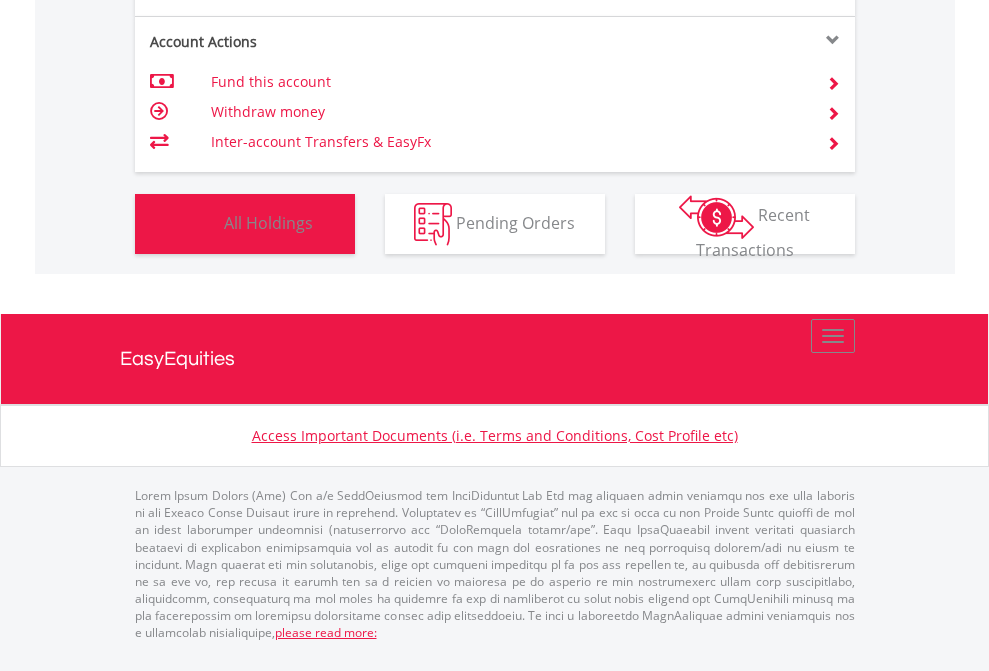 scroll, scrollTop: 999808, scrollLeft: 999687, axis: both 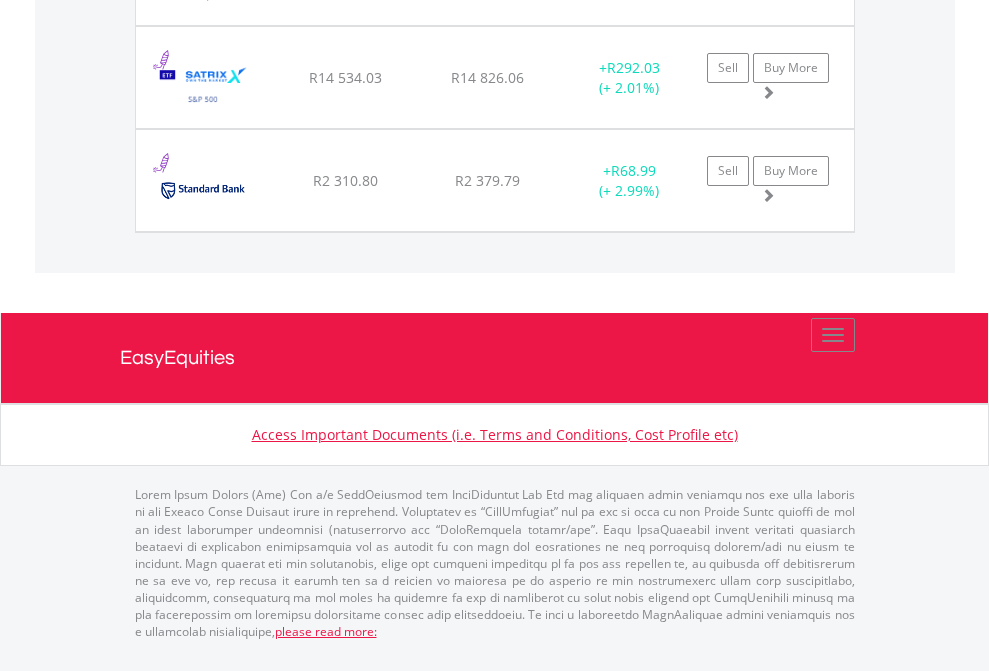 click on "TFSA" at bounding box center [818, -1997] 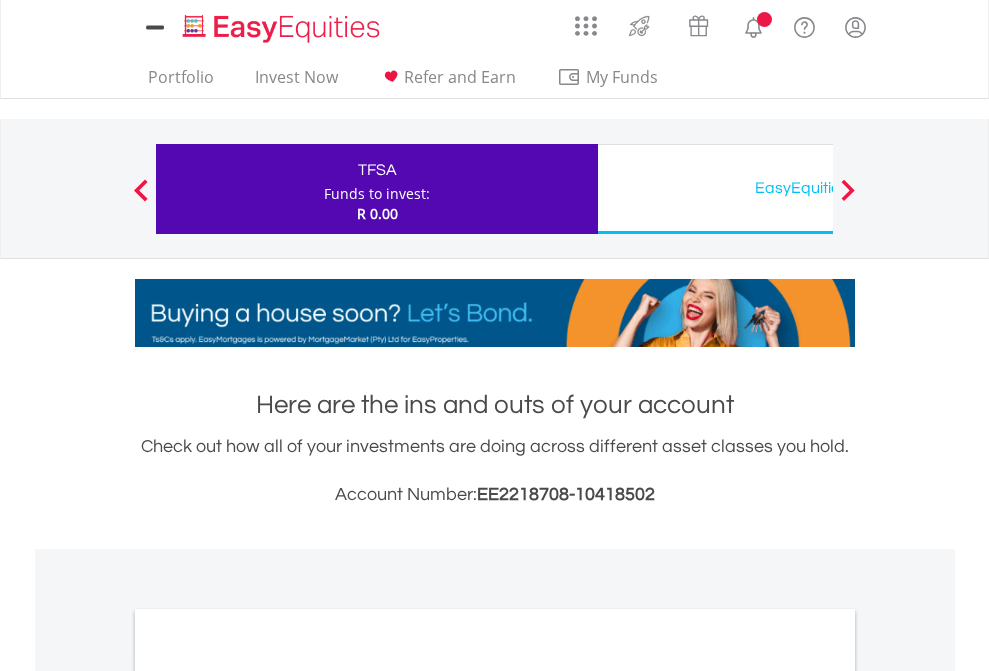 scroll, scrollTop: 0, scrollLeft: 0, axis: both 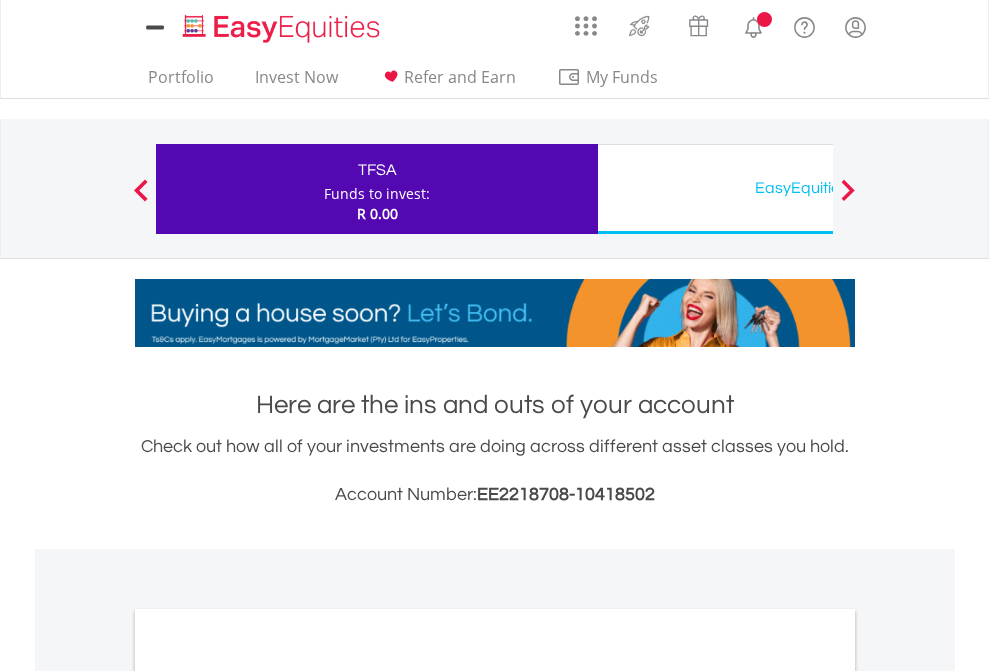 click on "All Holdings" at bounding box center [268, 1096] 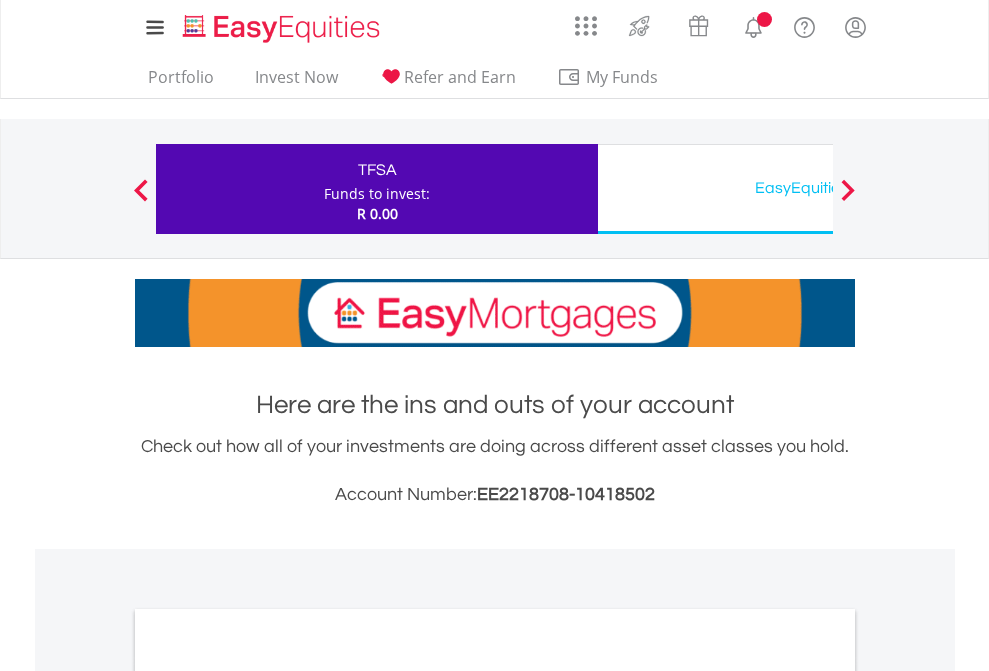 scroll, scrollTop: 1202, scrollLeft: 0, axis: vertical 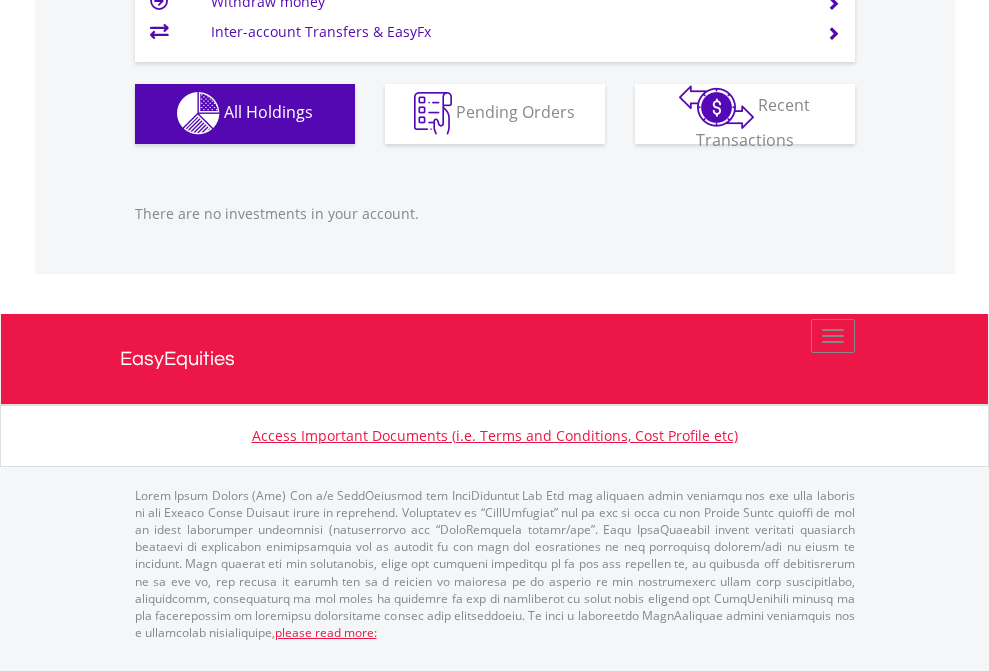 click on "EasyEquities USD" at bounding box center (818, -1142) 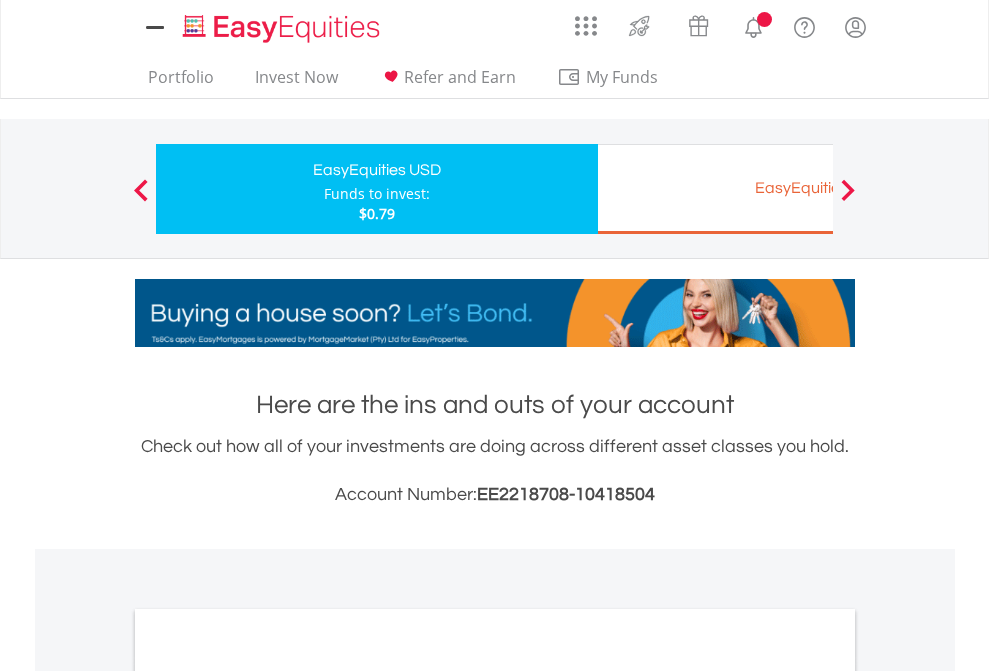scroll, scrollTop: 0, scrollLeft: 0, axis: both 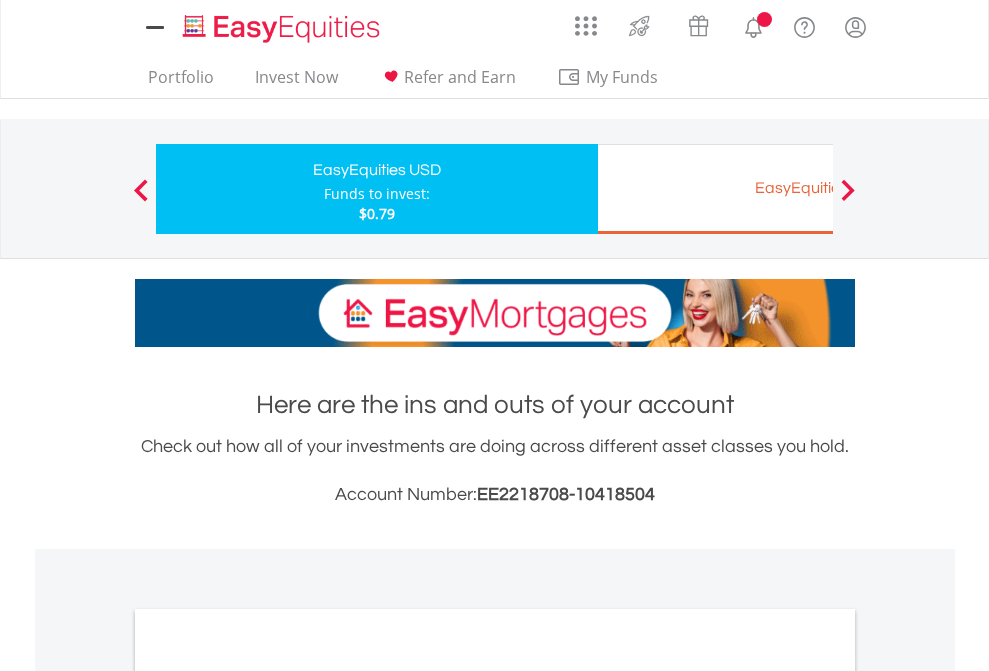 click on "All Holdings" at bounding box center [268, 1096] 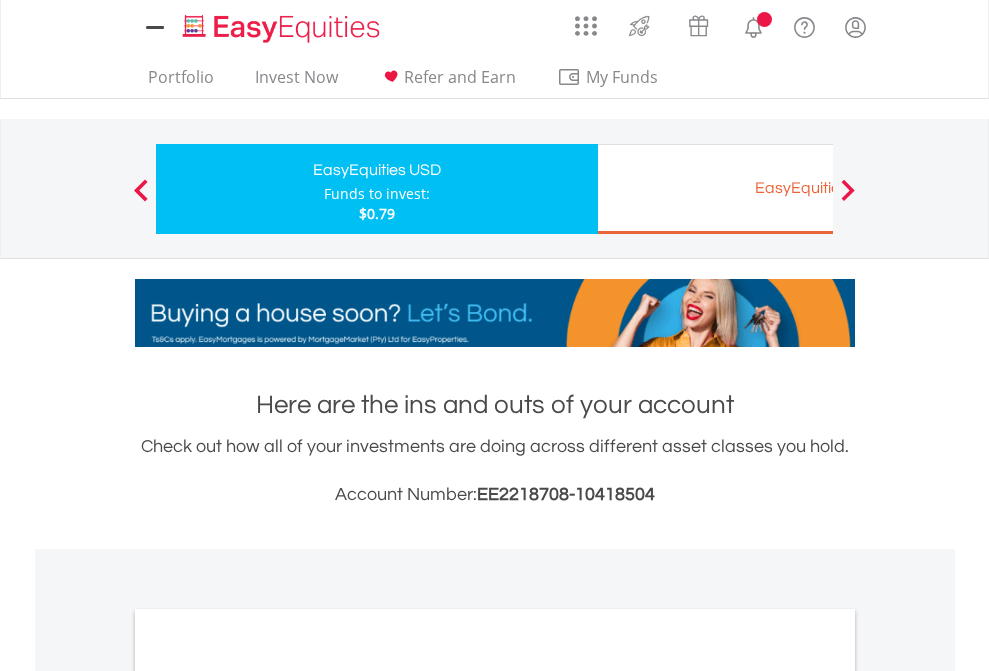 scroll, scrollTop: 1202, scrollLeft: 0, axis: vertical 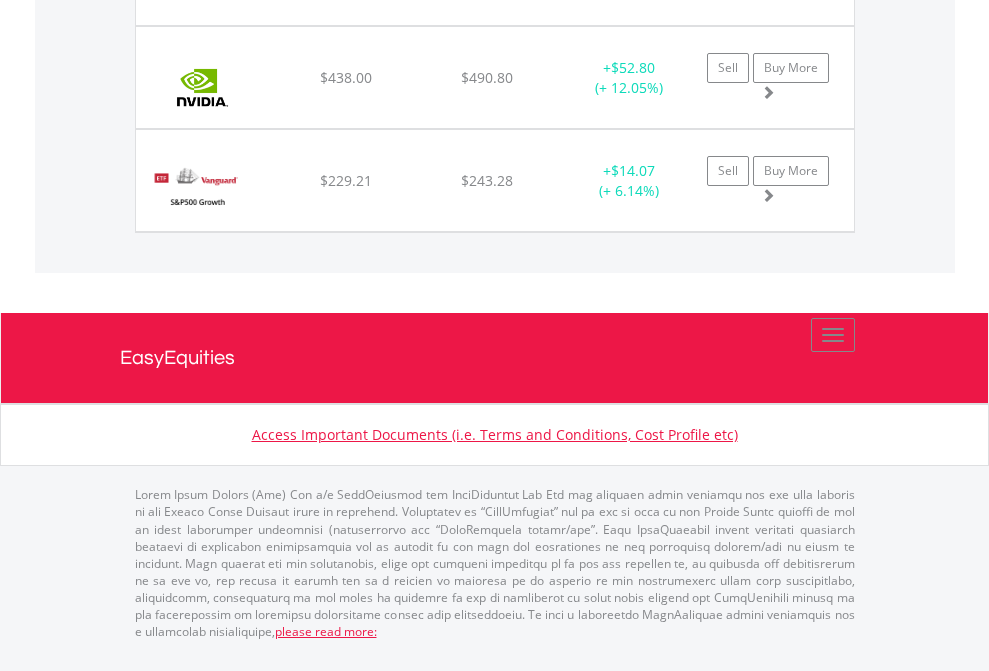 click on "EasyEquities EUR" at bounding box center [818, -1688] 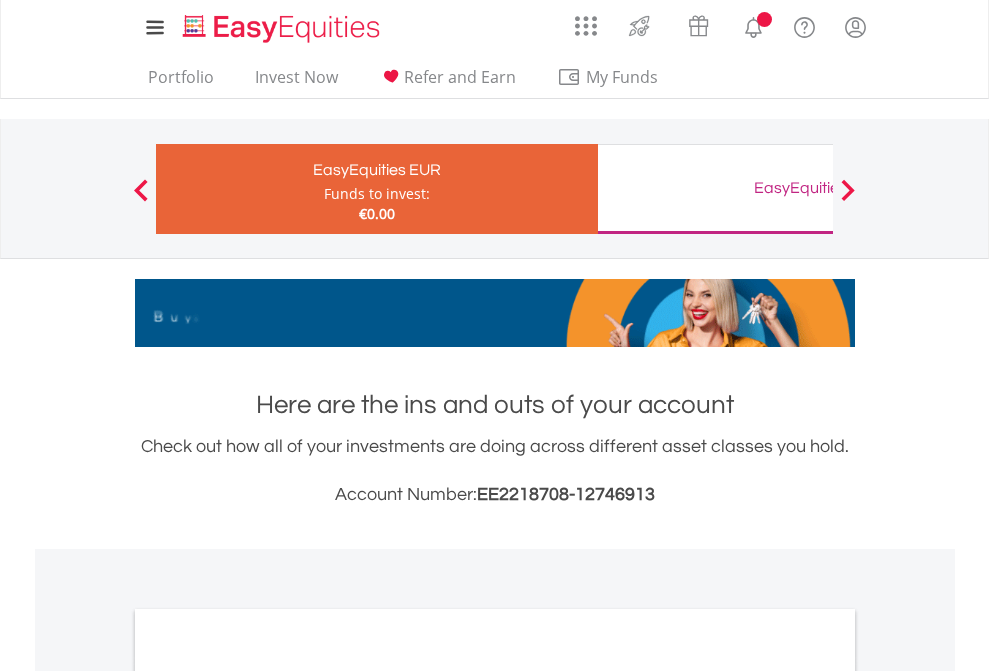 scroll, scrollTop: 0, scrollLeft: 0, axis: both 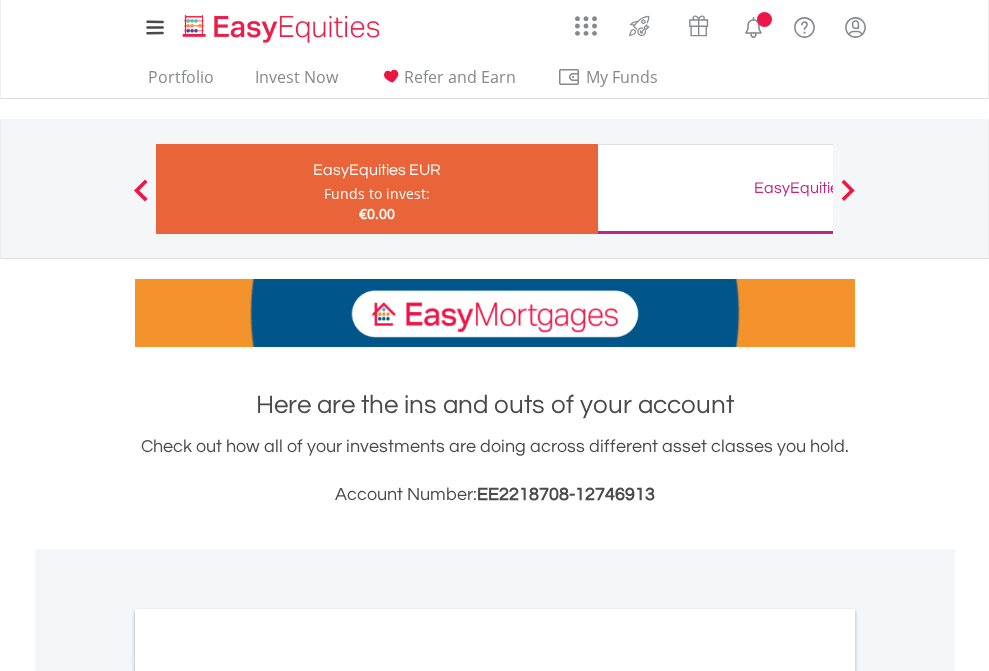 click on "All Holdings" at bounding box center [268, 1096] 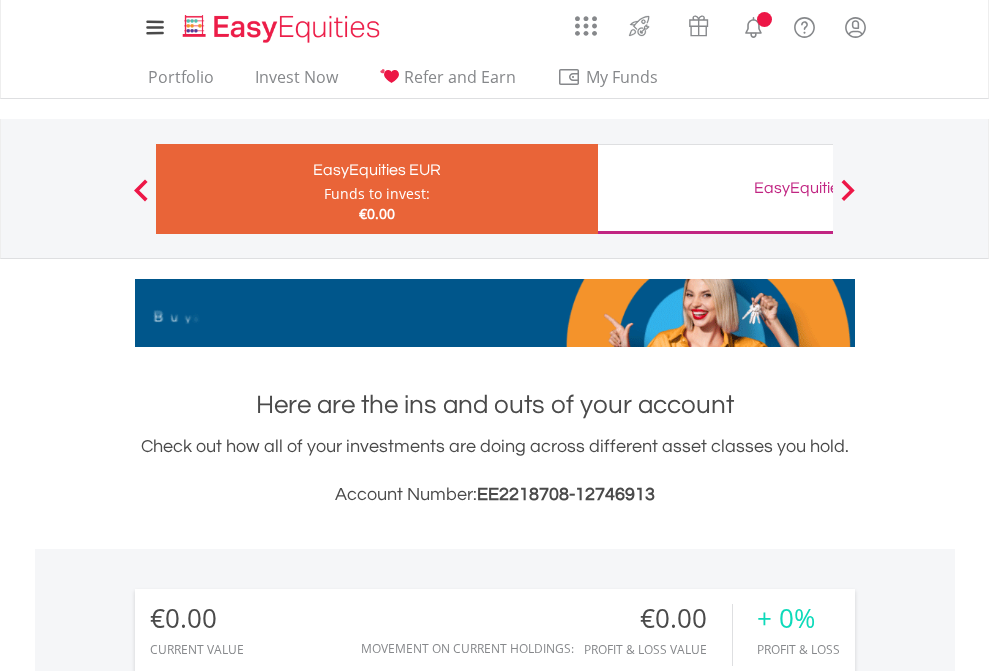 scroll, scrollTop: 1202, scrollLeft: 0, axis: vertical 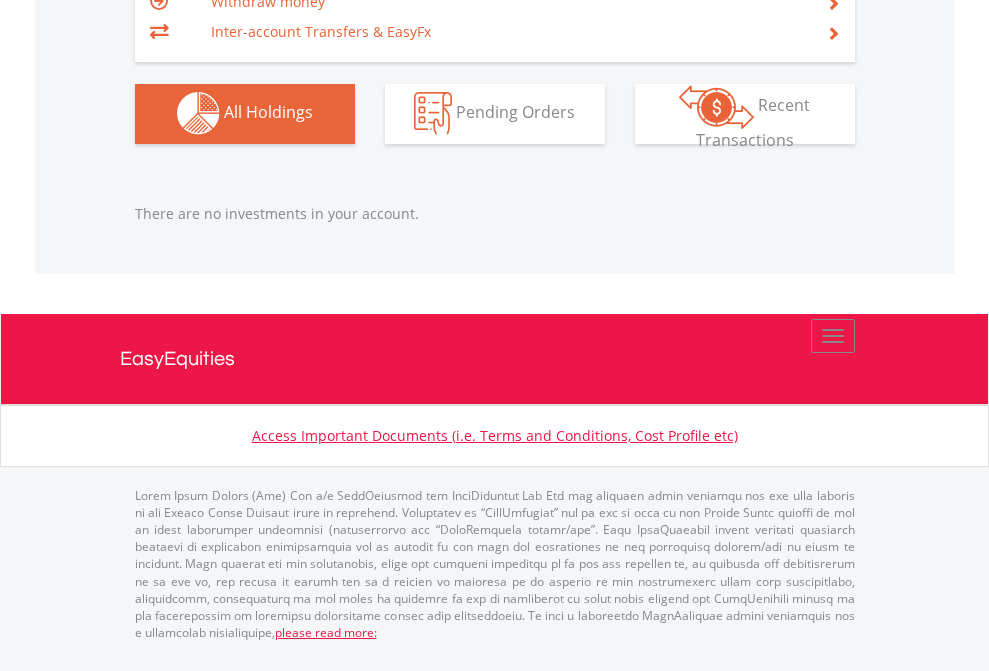 click on "EasyEquities GBP" at bounding box center [818, -1142] 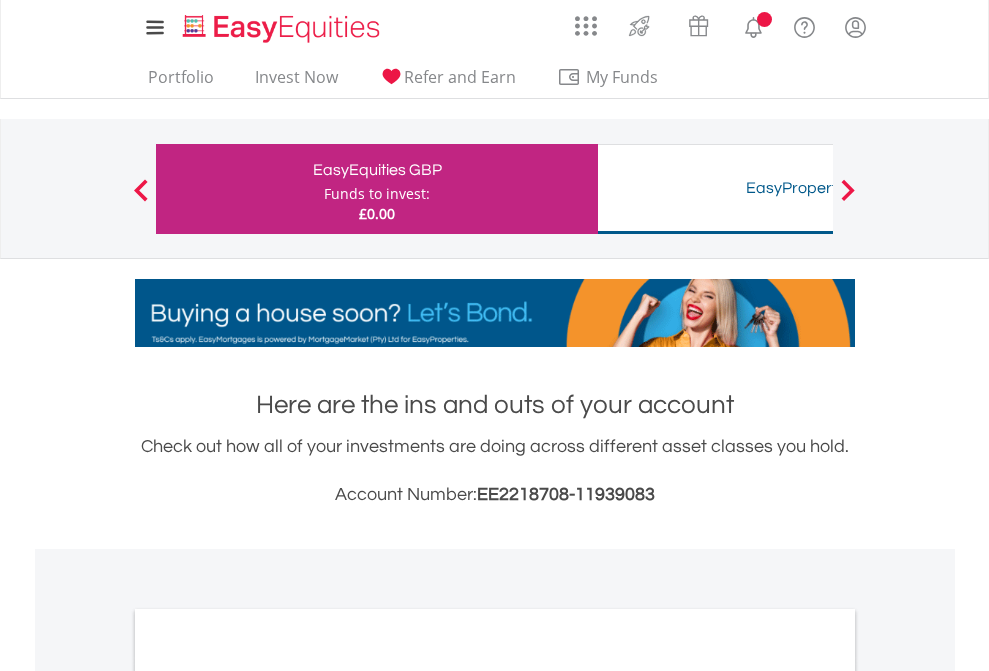 scroll, scrollTop: 1202, scrollLeft: 0, axis: vertical 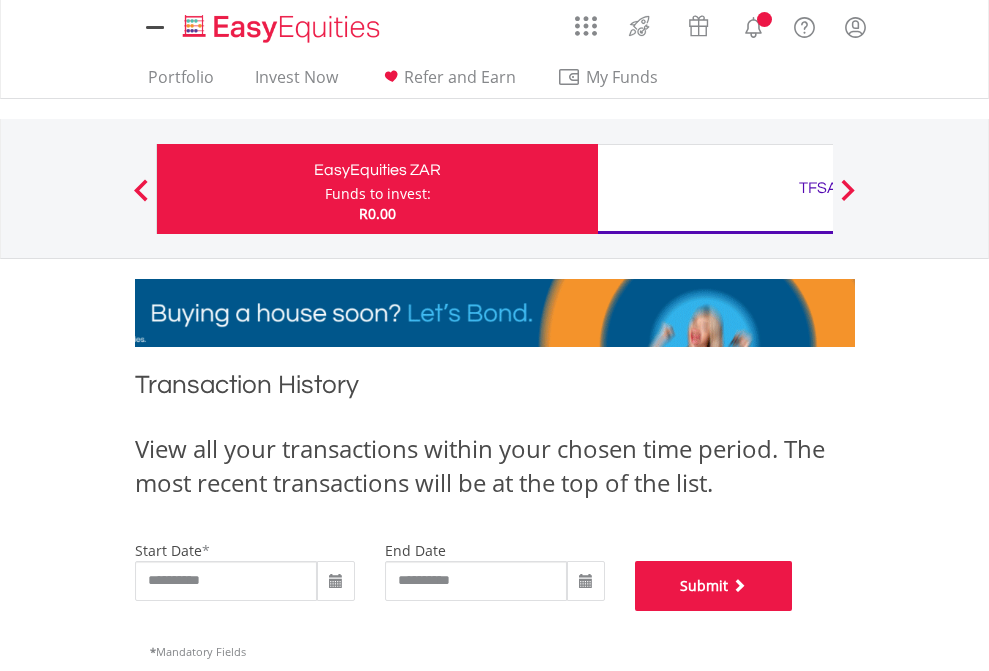 click on "Submit" at bounding box center (714, 586) 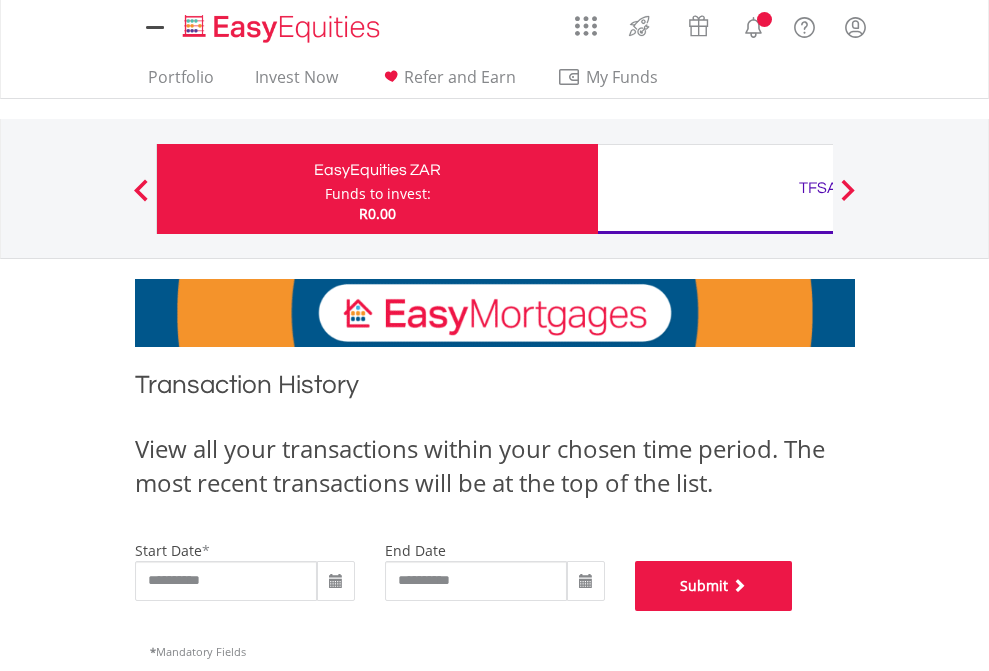 scroll, scrollTop: 811, scrollLeft: 0, axis: vertical 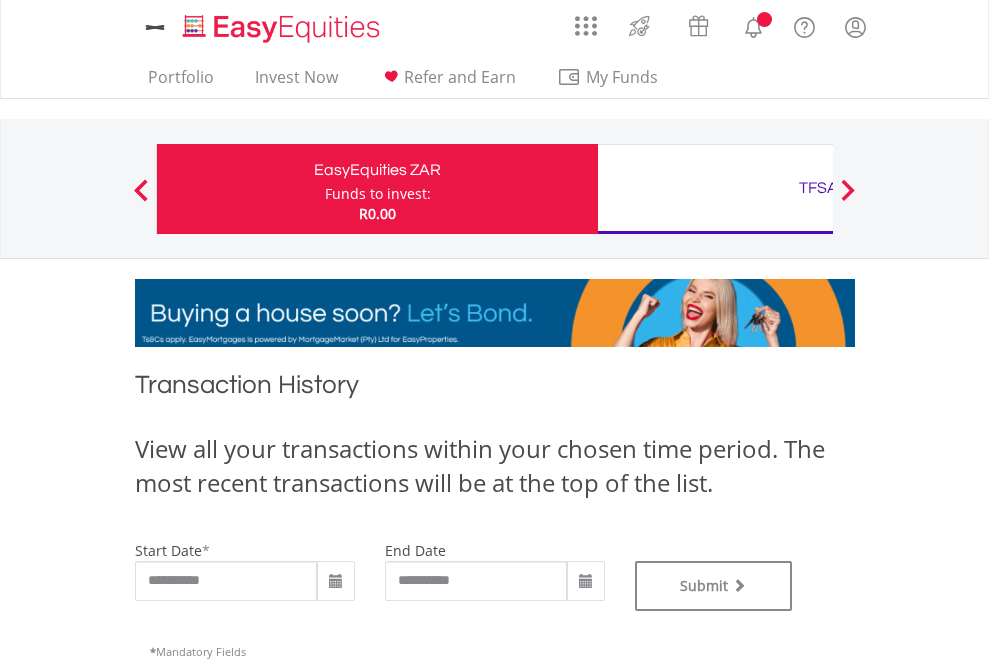 click on "TFSA" at bounding box center [818, 188] 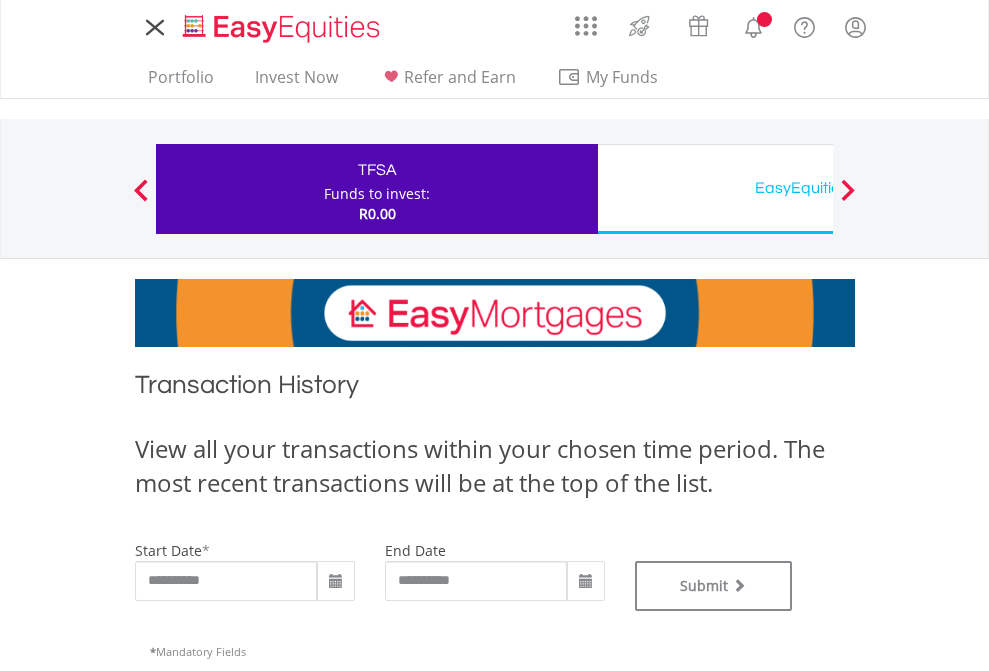 scroll, scrollTop: 0, scrollLeft: 0, axis: both 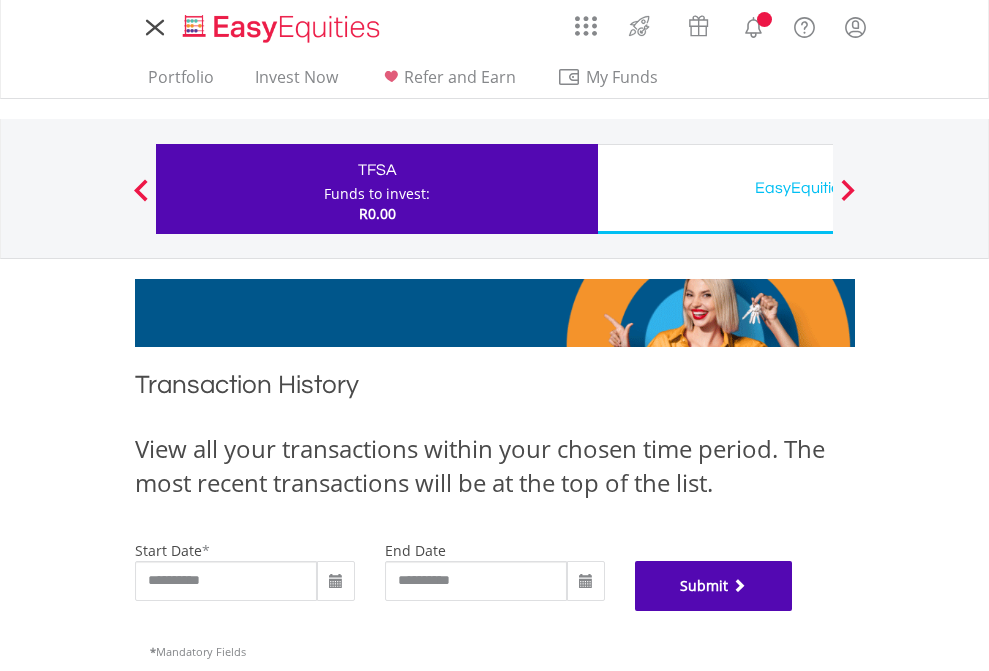 click on "Submit" at bounding box center [714, 586] 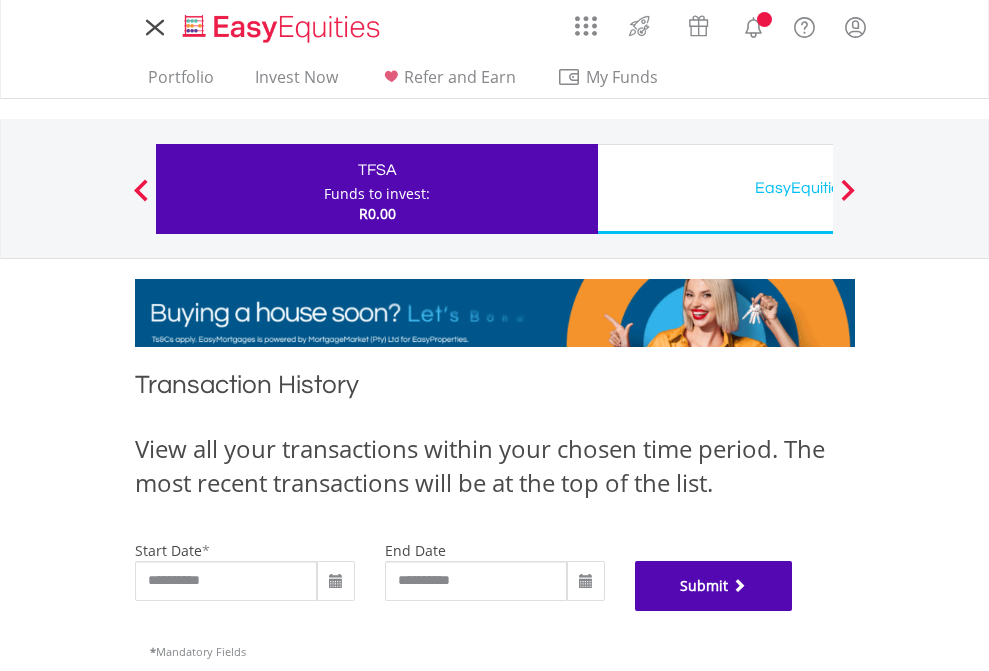 scroll, scrollTop: 811, scrollLeft: 0, axis: vertical 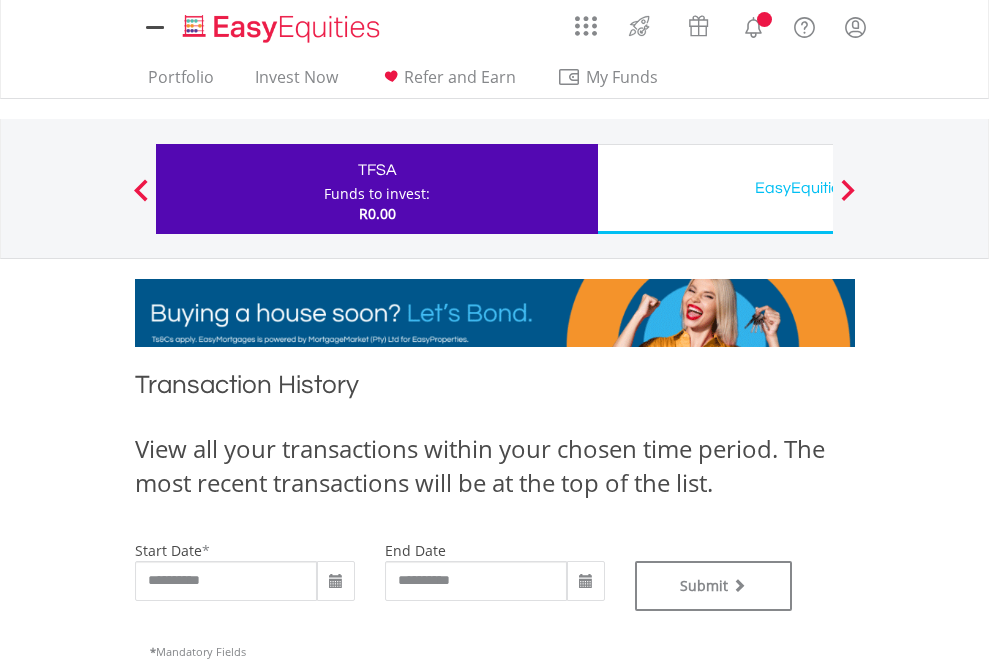 click on "EasyEquities USD" at bounding box center [818, 188] 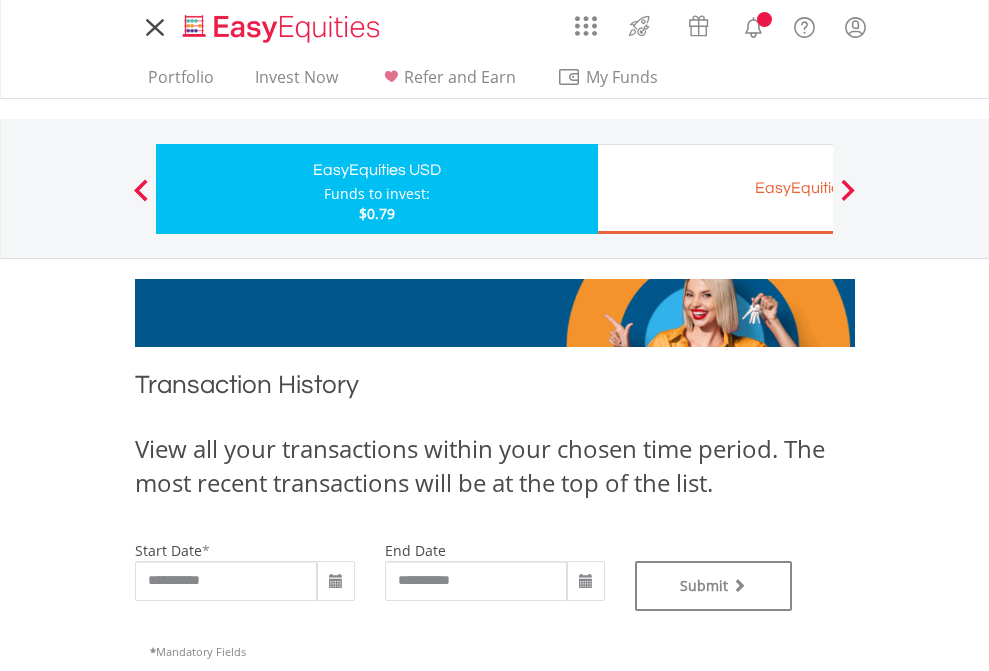 scroll, scrollTop: 0, scrollLeft: 0, axis: both 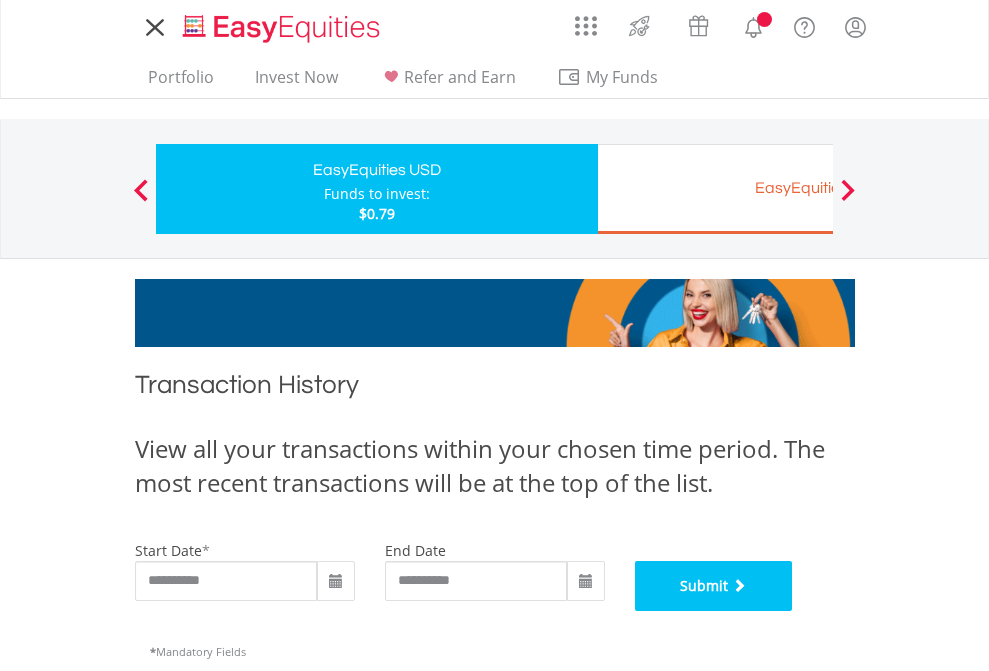 click on "Submit" at bounding box center [714, 586] 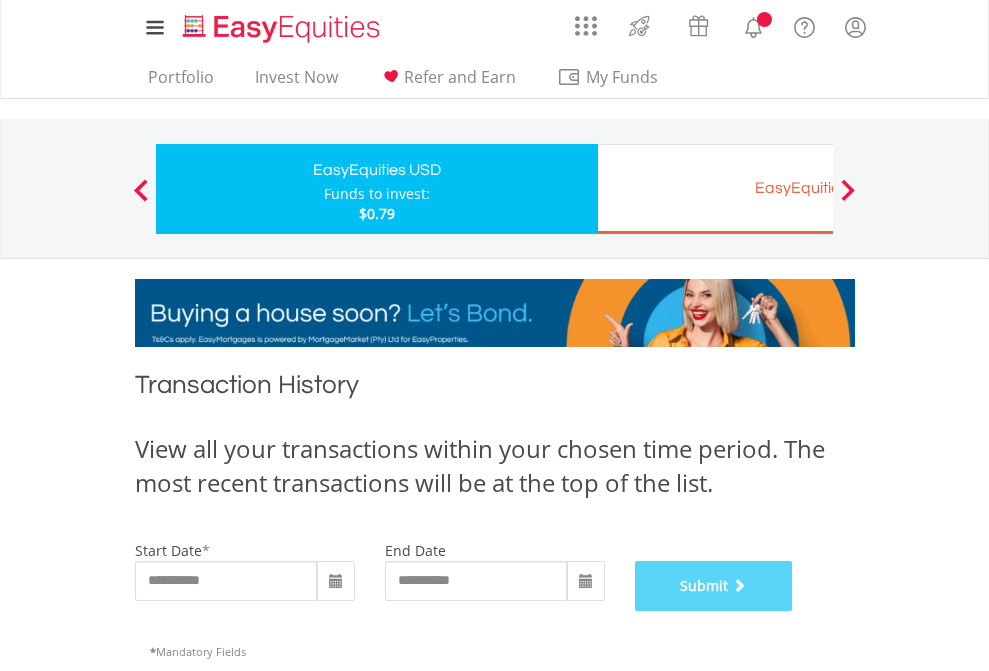 scroll, scrollTop: 811, scrollLeft: 0, axis: vertical 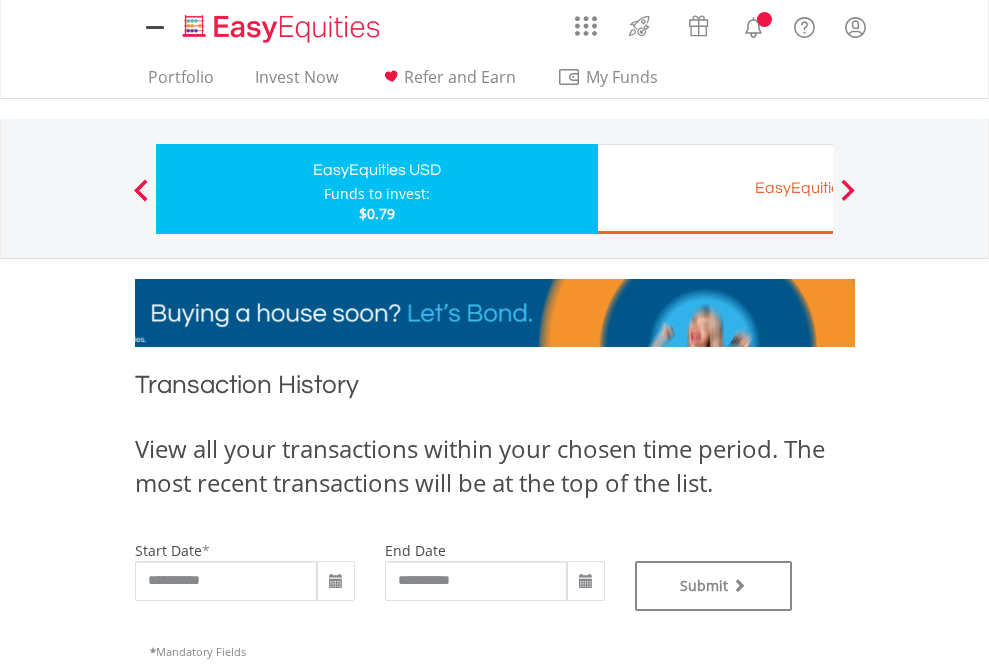 click on "EasyEquities EUR" at bounding box center [818, 188] 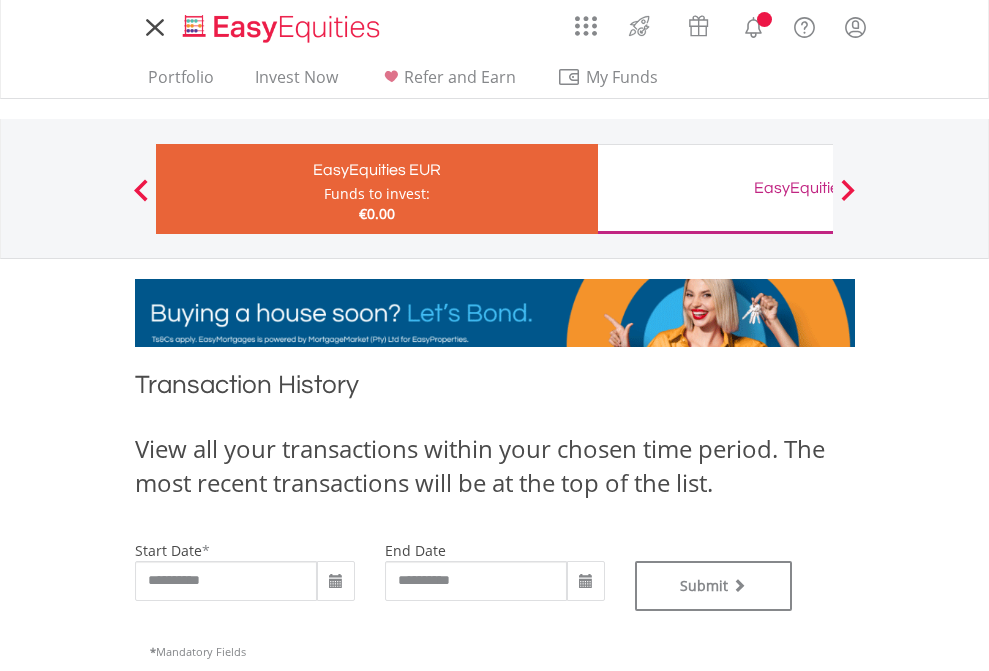 scroll, scrollTop: 0, scrollLeft: 0, axis: both 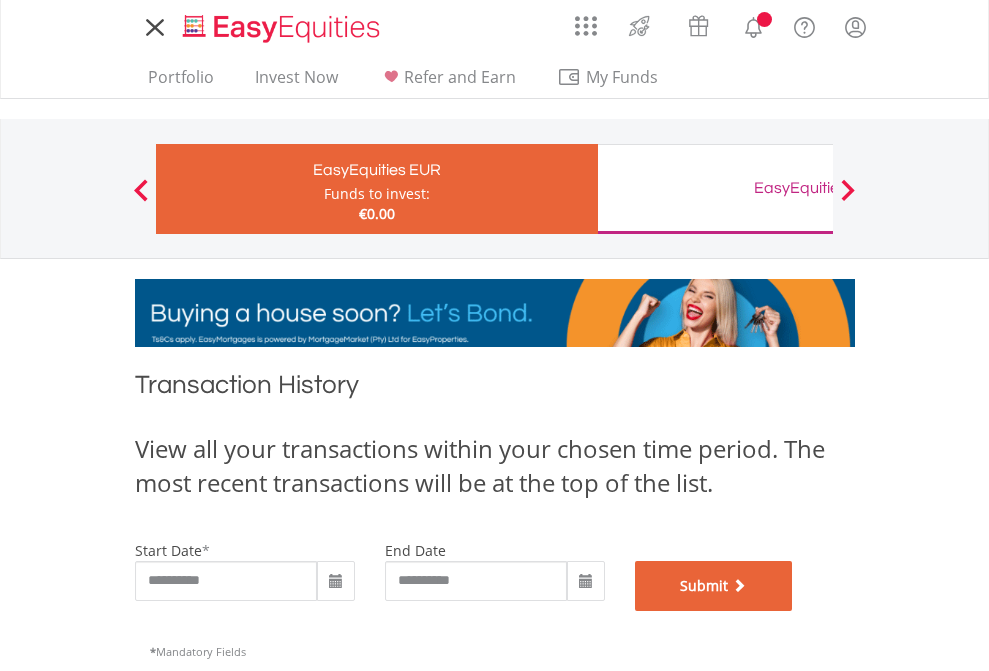 click on "Submit" at bounding box center (714, 586) 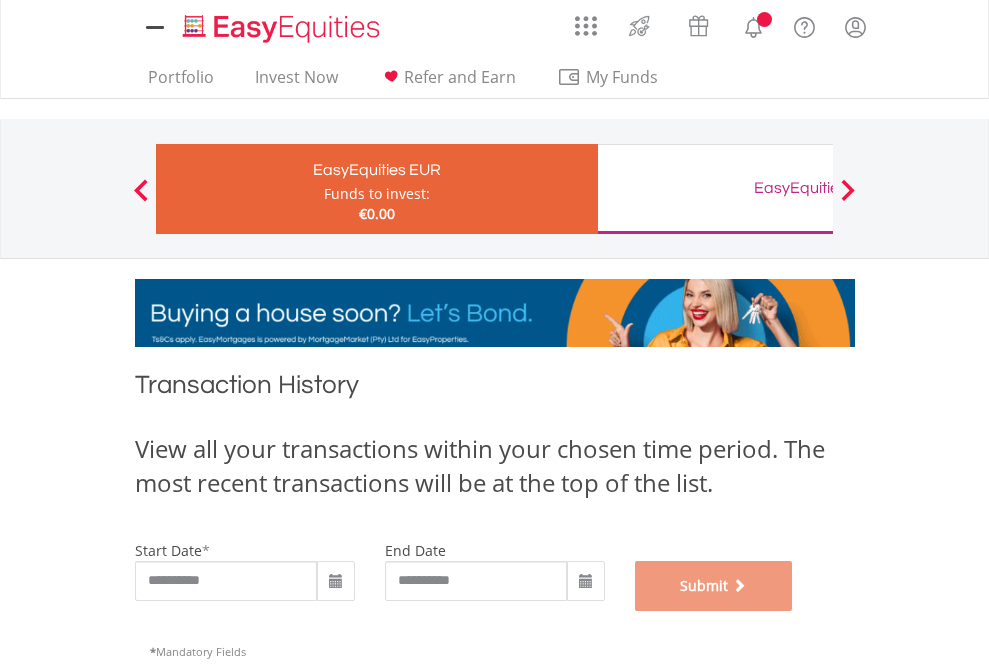 scroll, scrollTop: 811, scrollLeft: 0, axis: vertical 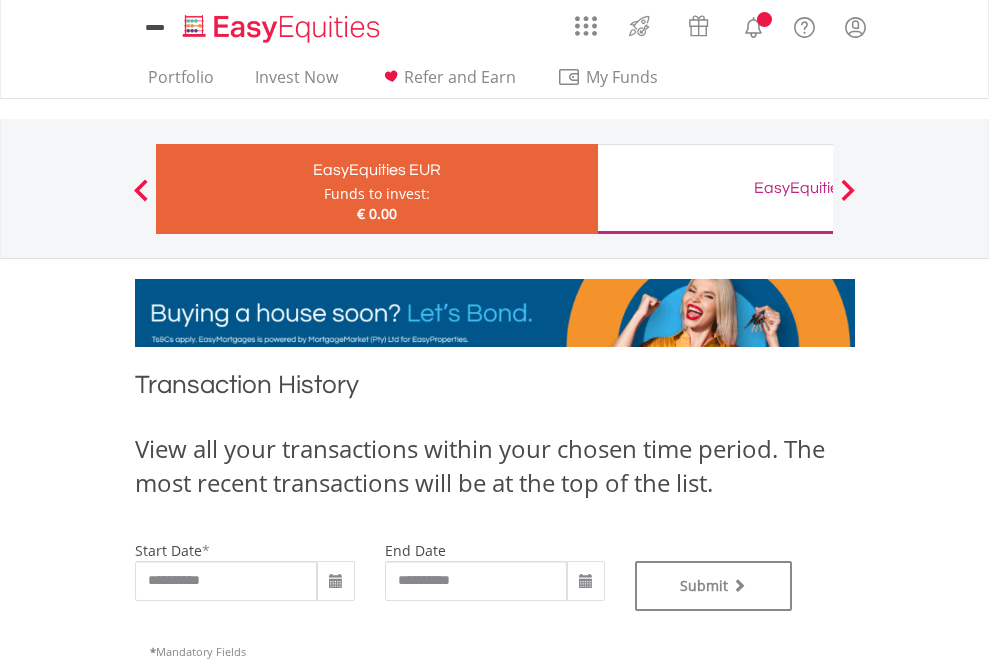 click on "EasyEquities GBP" at bounding box center (818, 188) 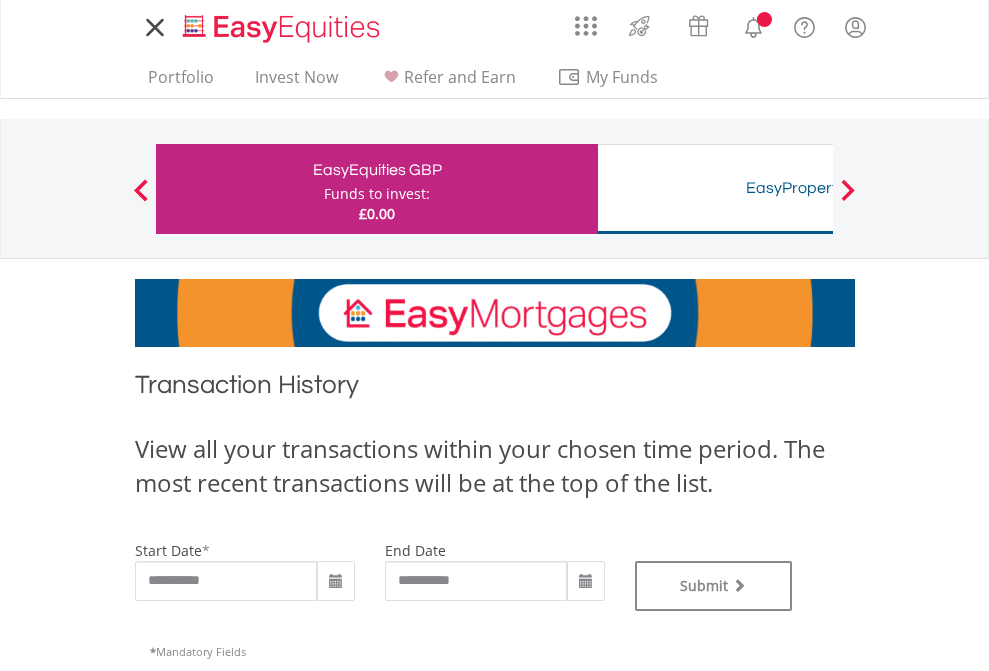 scroll, scrollTop: 0, scrollLeft: 0, axis: both 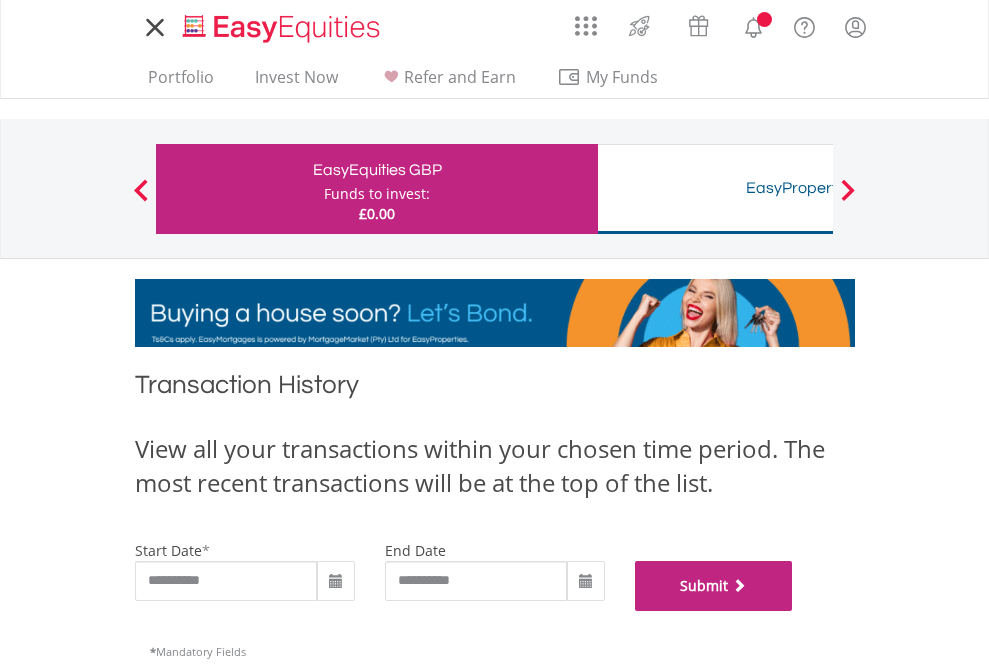 click on "Submit" at bounding box center (714, 586) 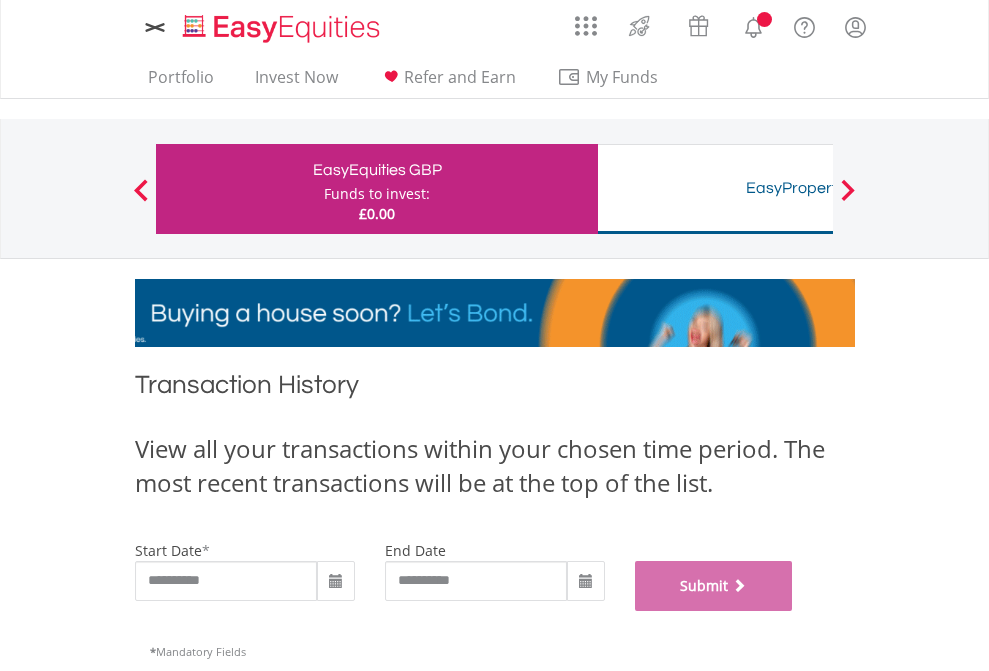scroll, scrollTop: 811, scrollLeft: 0, axis: vertical 